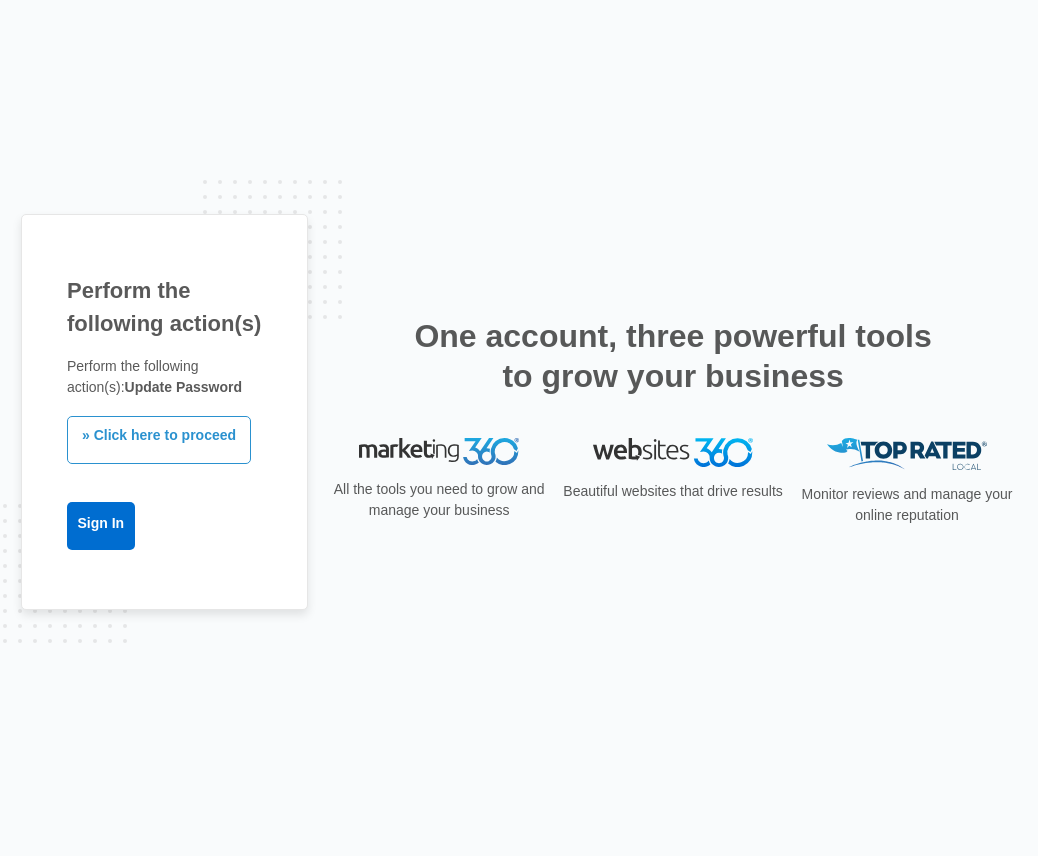 scroll, scrollTop: 0, scrollLeft: 0, axis: both 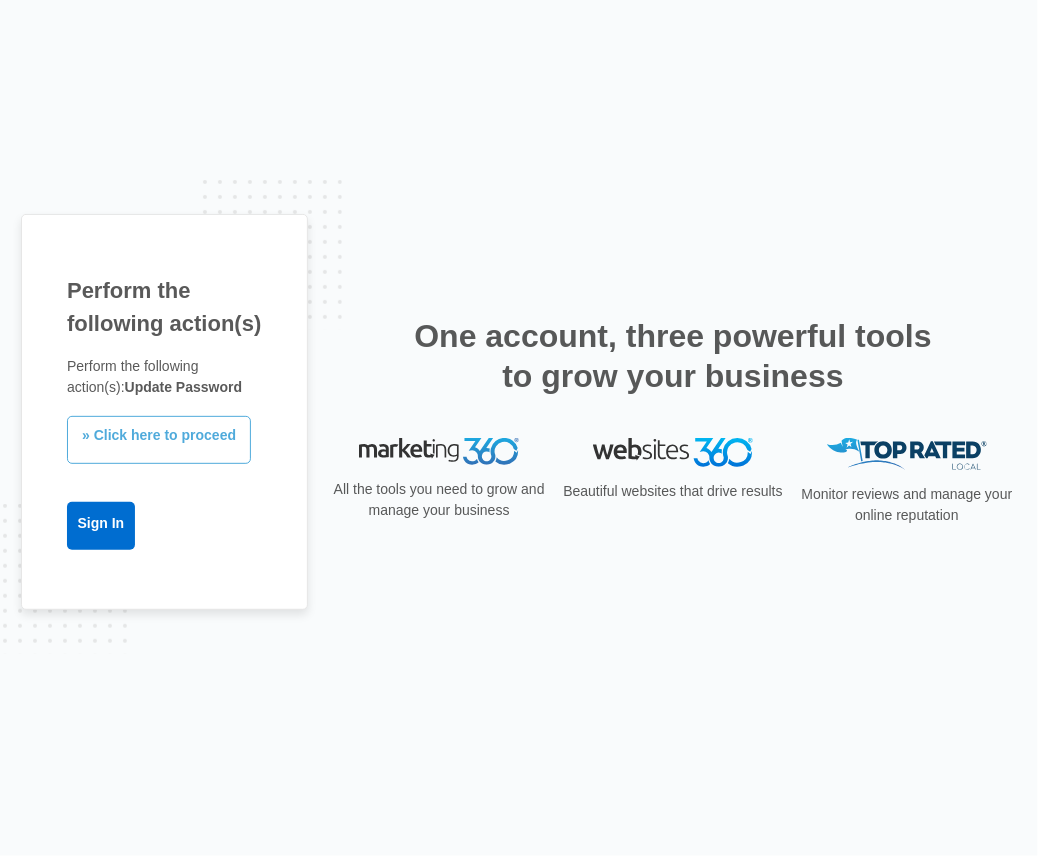 click on "» Click here to proceed" at bounding box center [159, 440] 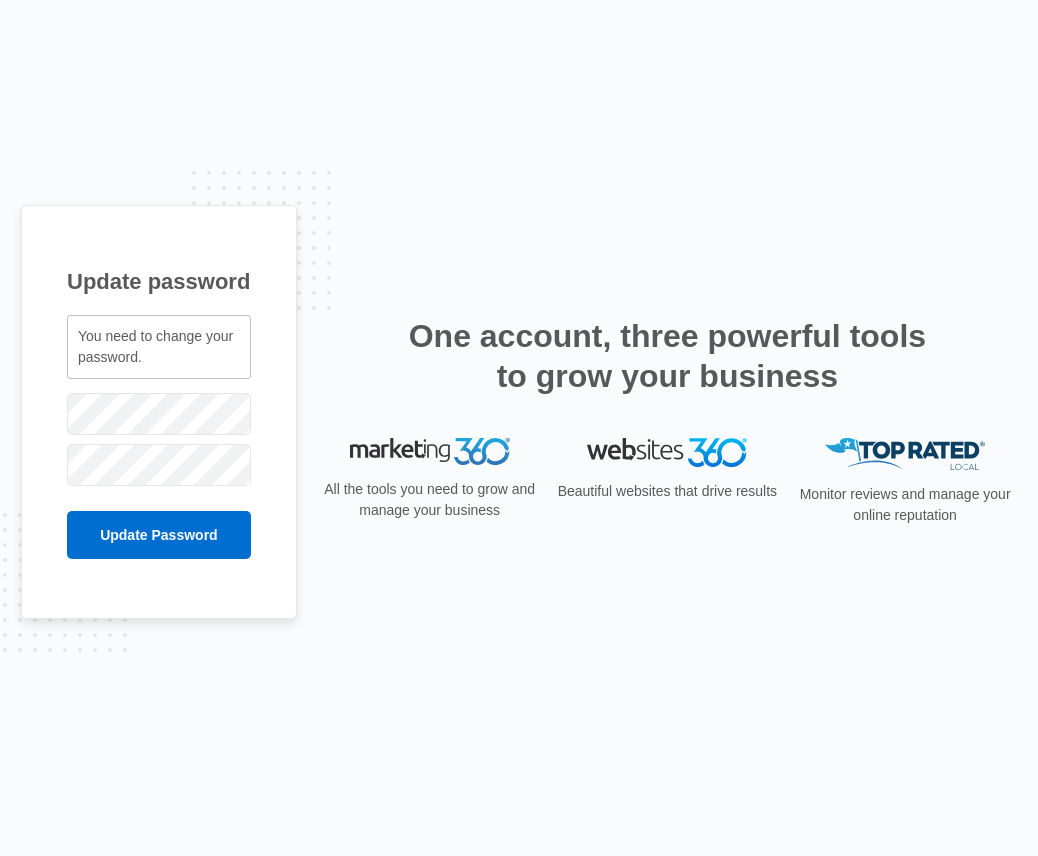 scroll, scrollTop: 0, scrollLeft: 0, axis: both 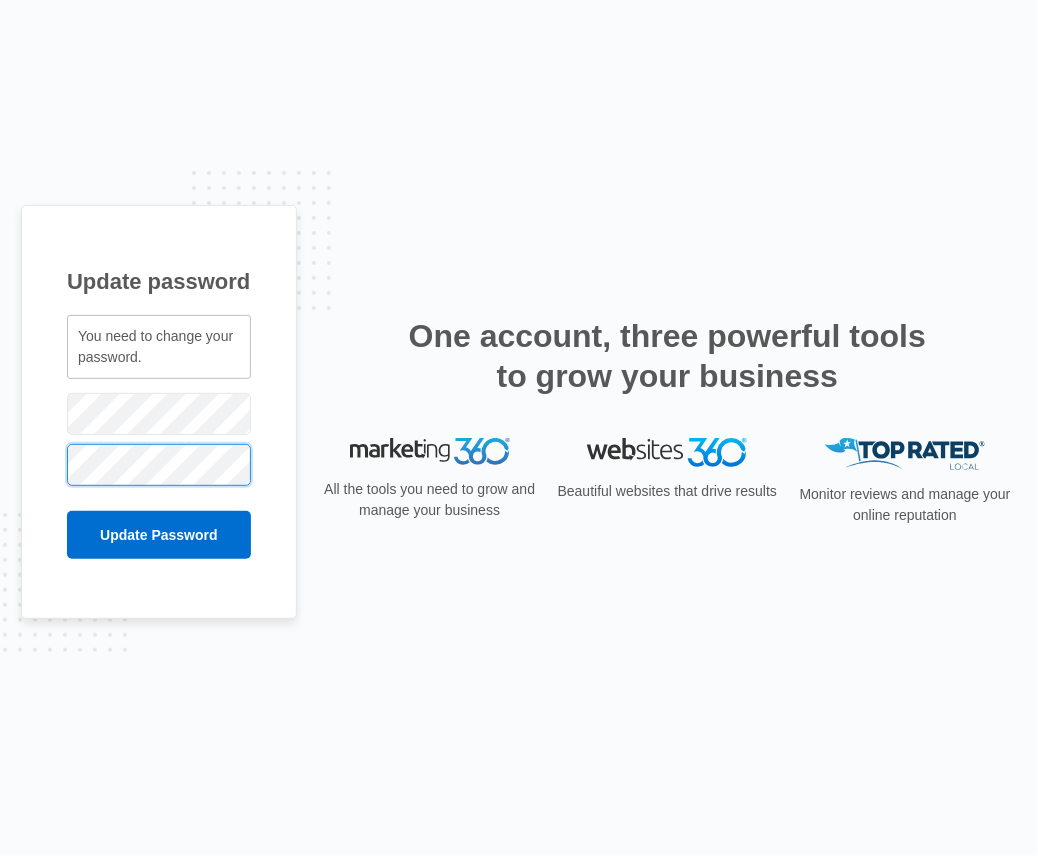 click on "Update Password" at bounding box center (159, 535) 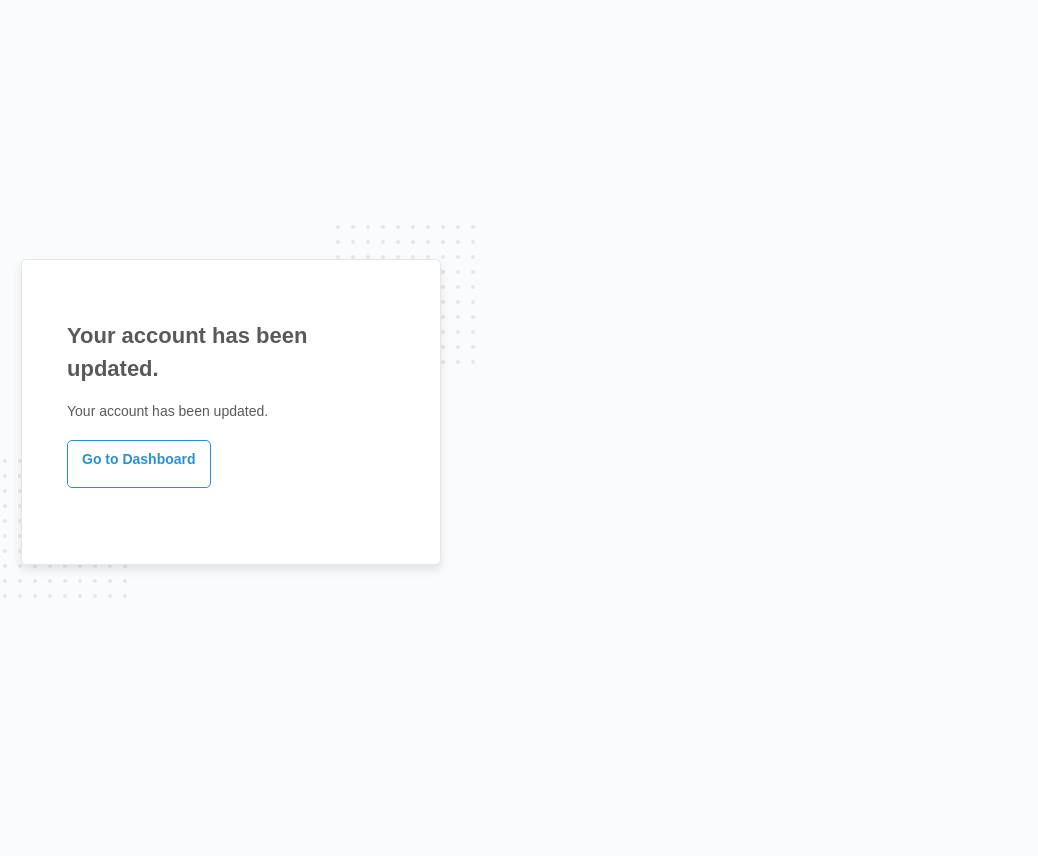 scroll, scrollTop: 0, scrollLeft: 0, axis: both 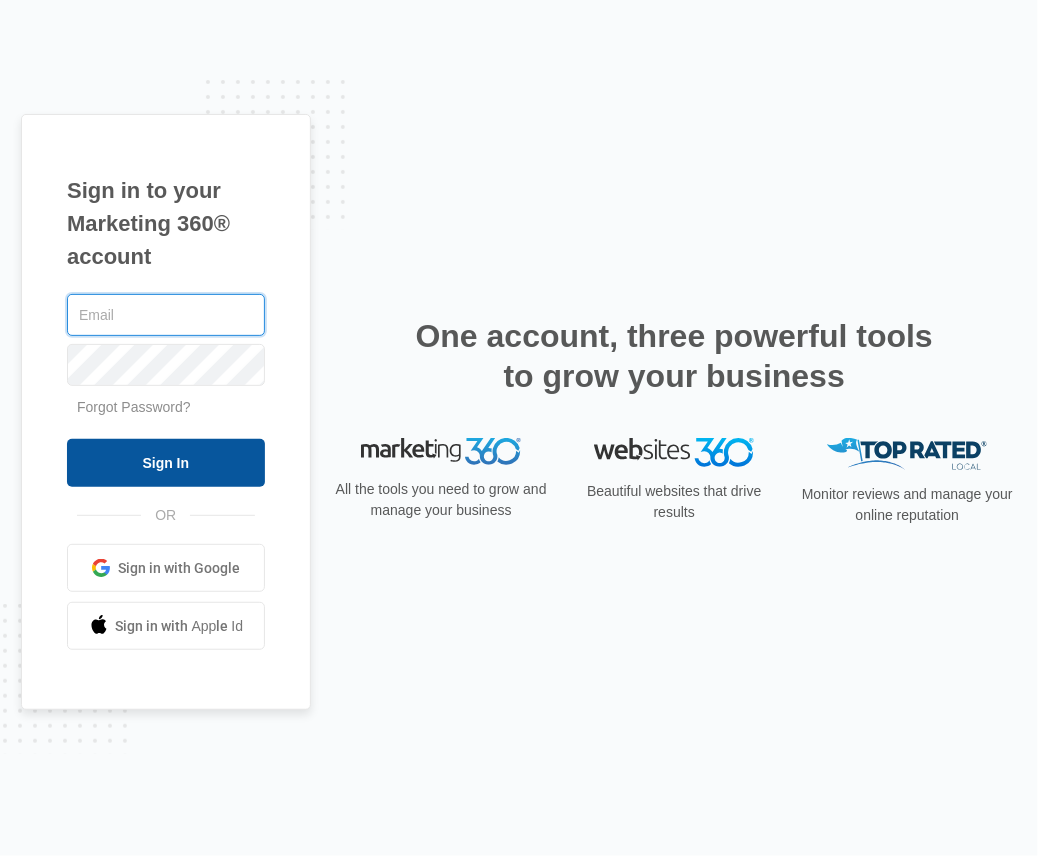 type on "[EMAIL_ADDRESS][DOMAIN_NAME]" 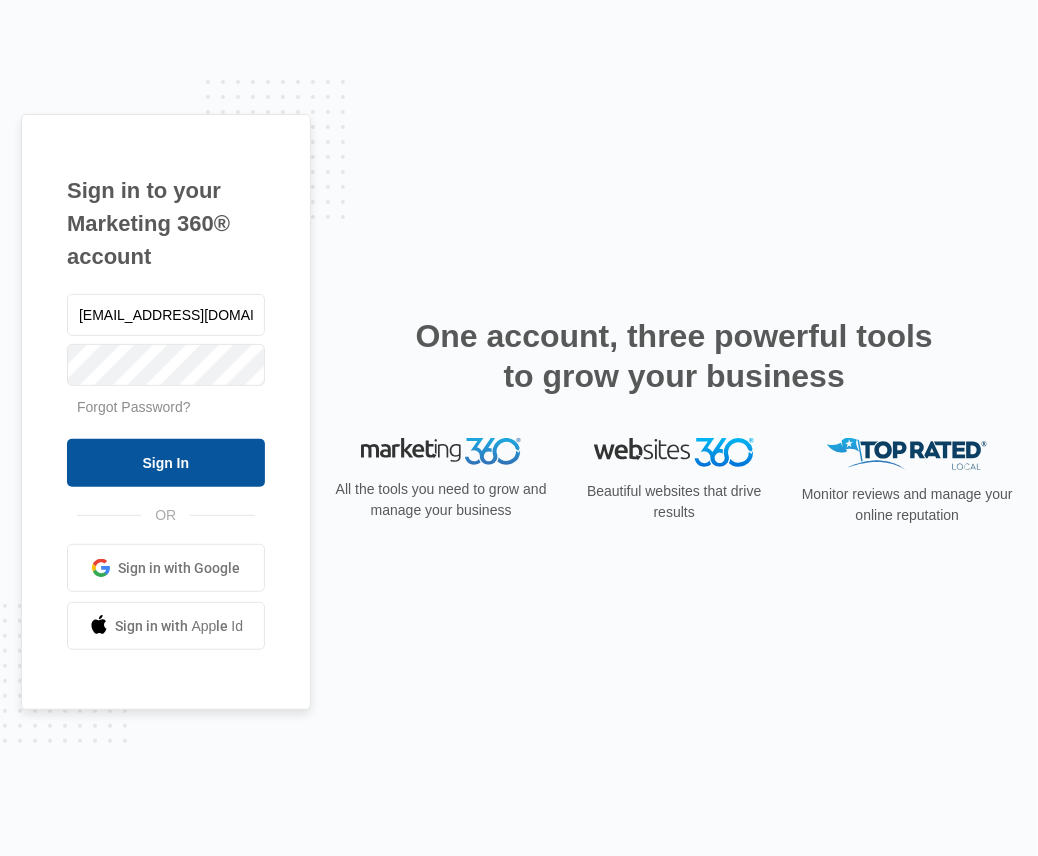 click on "Sign In" at bounding box center (166, 463) 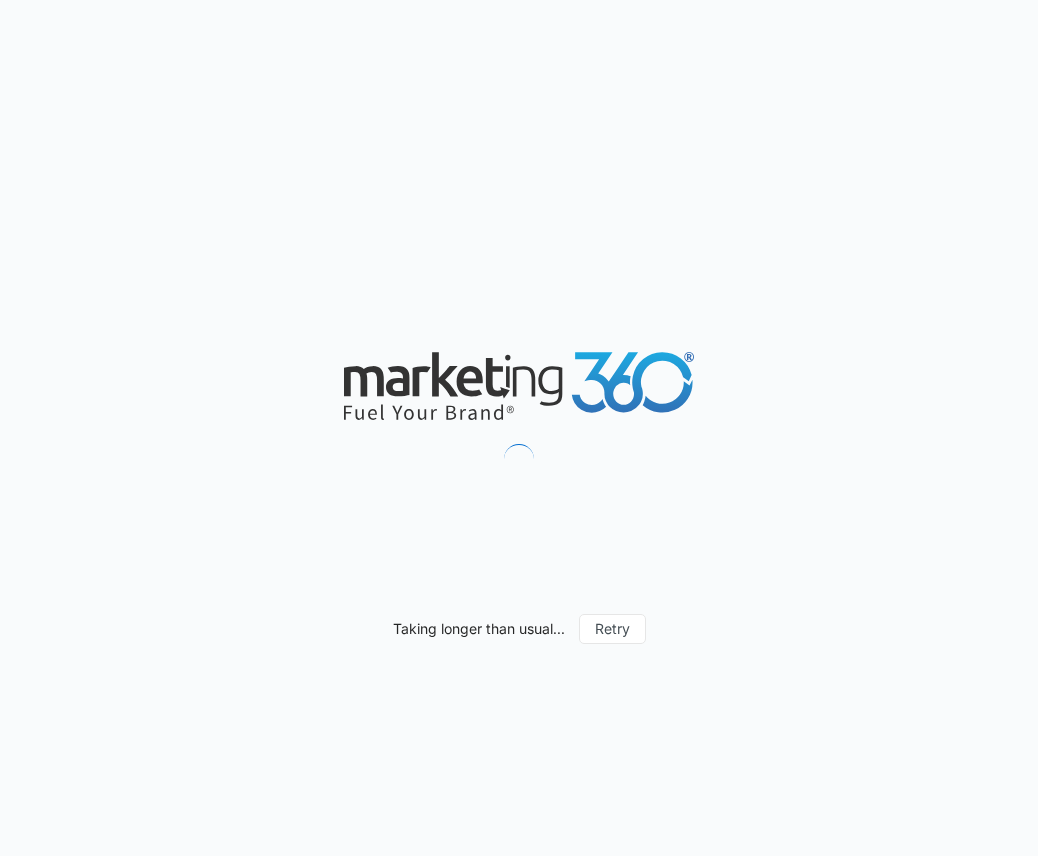 scroll, scrollTop: 0, scrollLeft: 0, axis: both 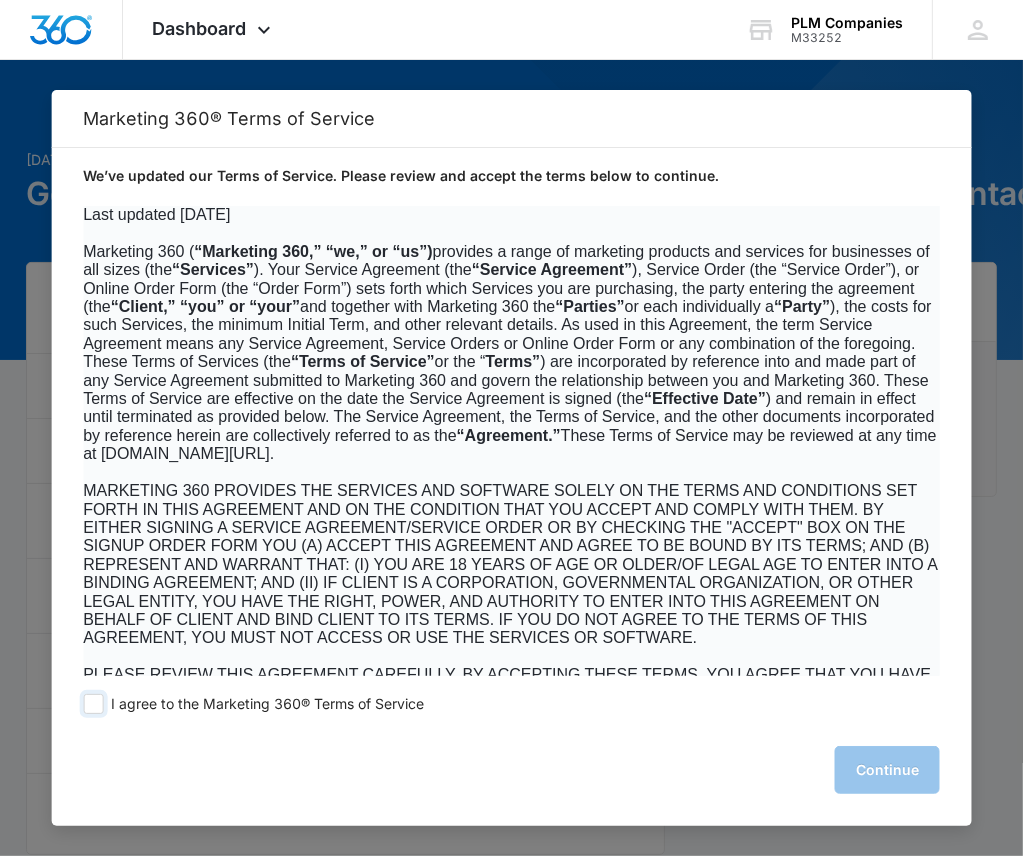 click at bounding box center [93, 704] 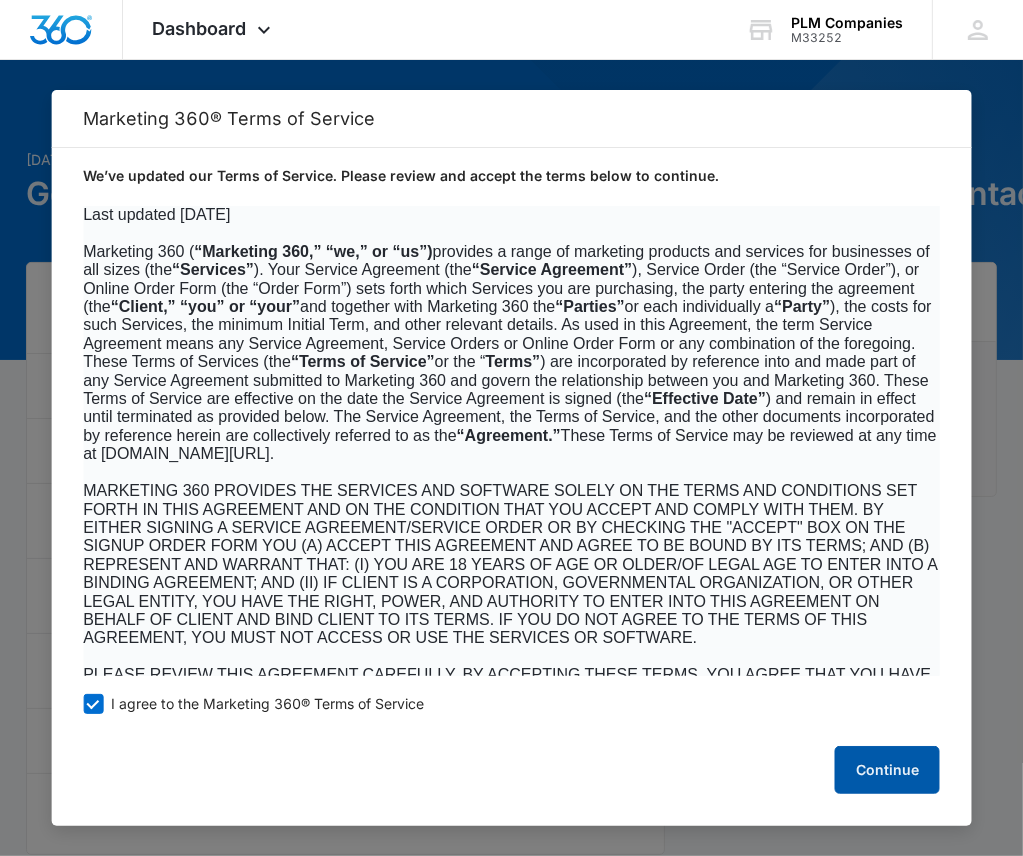 click on "Continue" at bounding box center [887, 770] 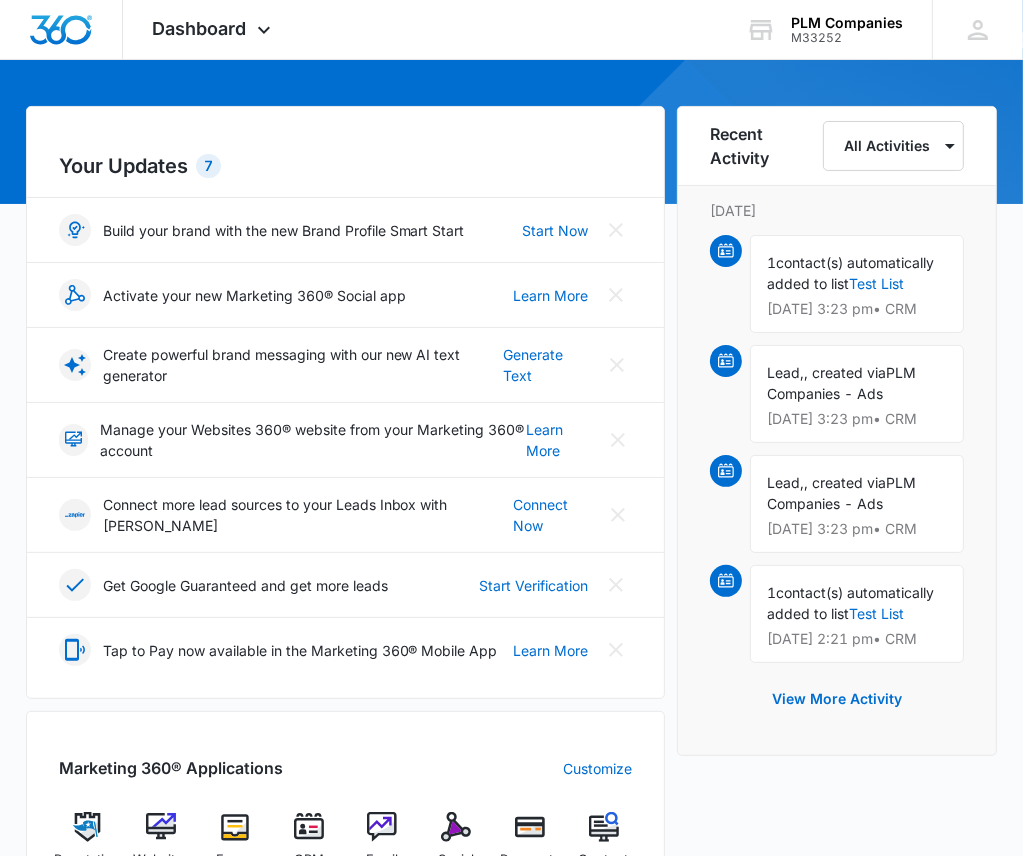 scroll, scrollTop: 158, scrollLeft: 0, axis: vertical 